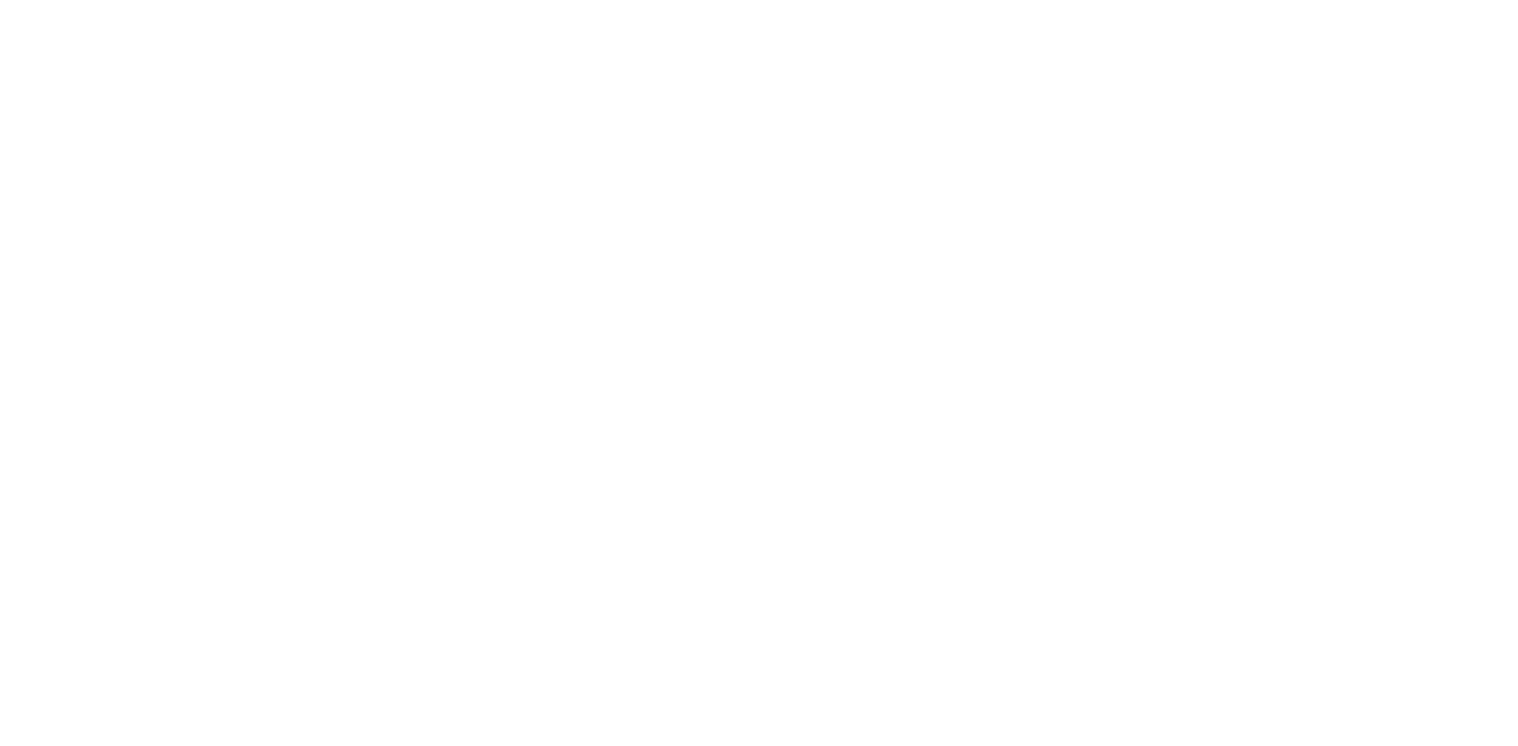 scroll, scrollTop: 0, scrollLeft: 0, axis: both 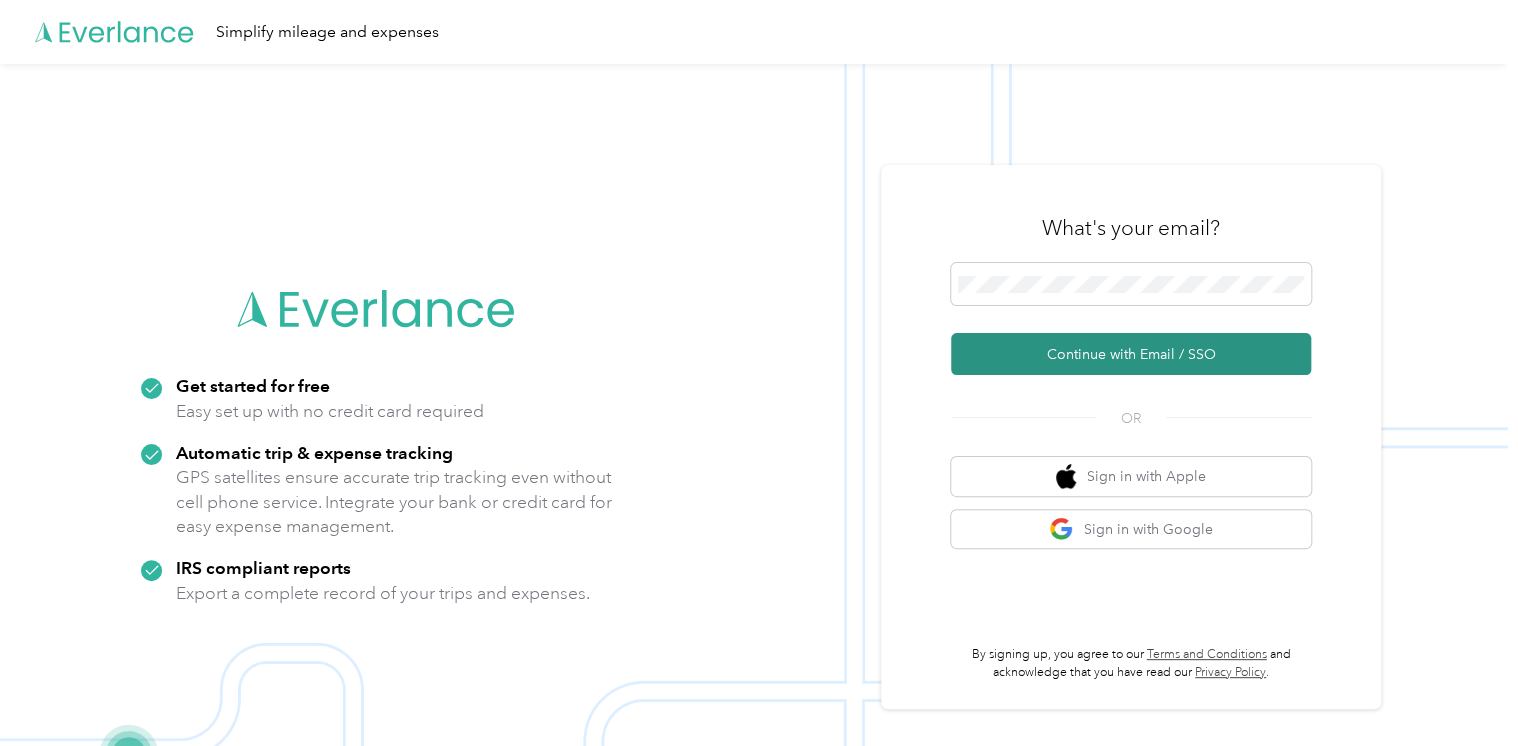 click on "Continue with Email / SSO" at bounding box center [1131, 354] 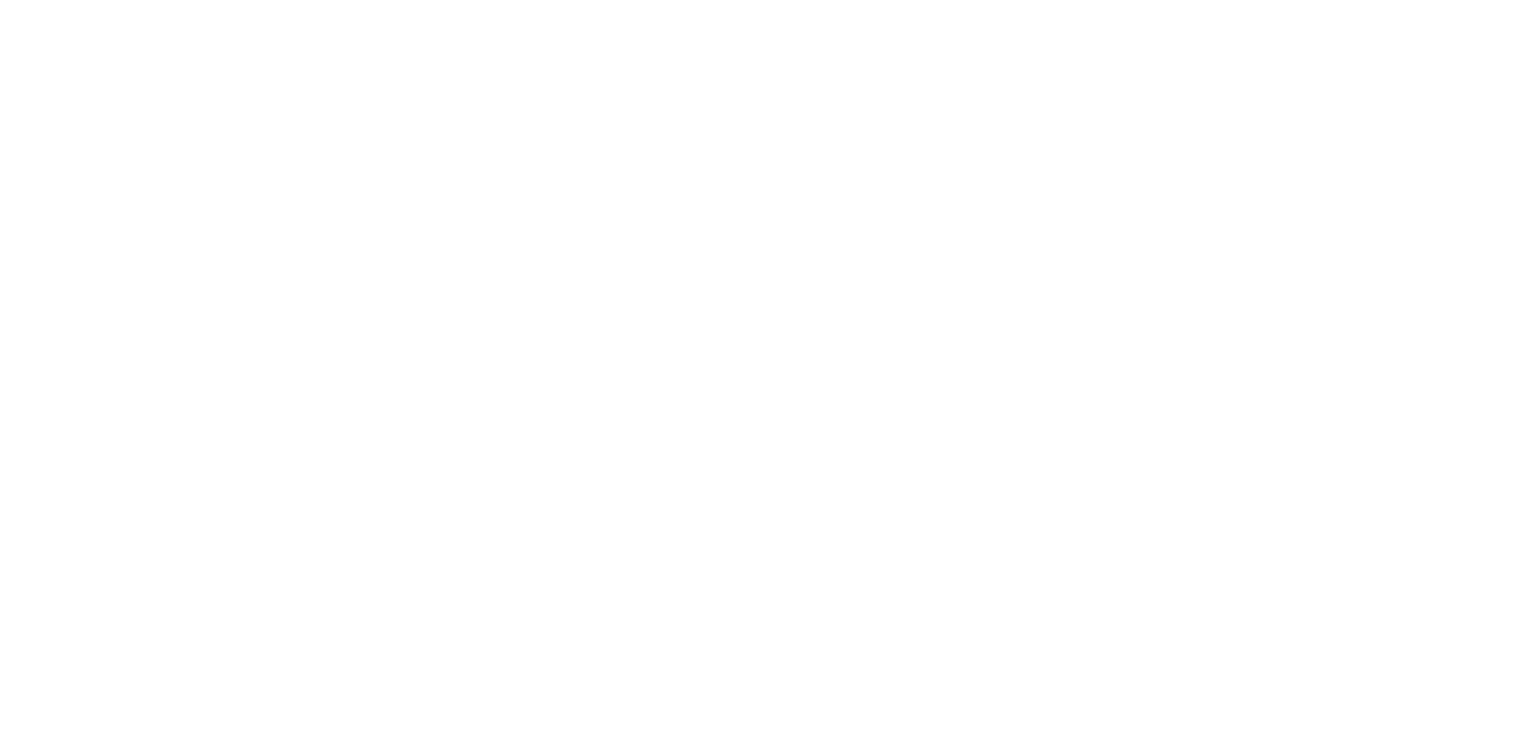 scroll, scrollTop: 0, scrollLeft: 0, axis: both 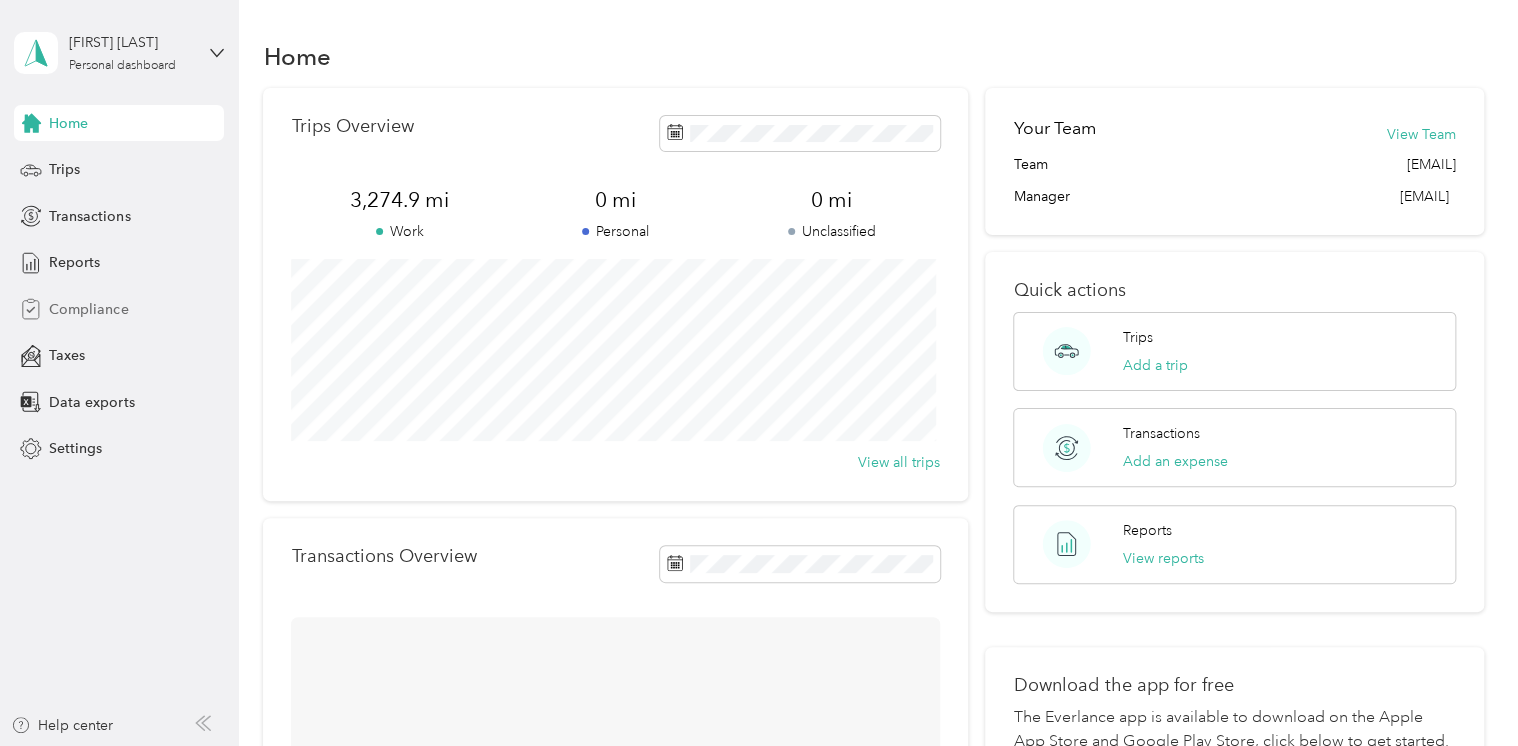 click on "Compliance" at bounding box center (88, 309) 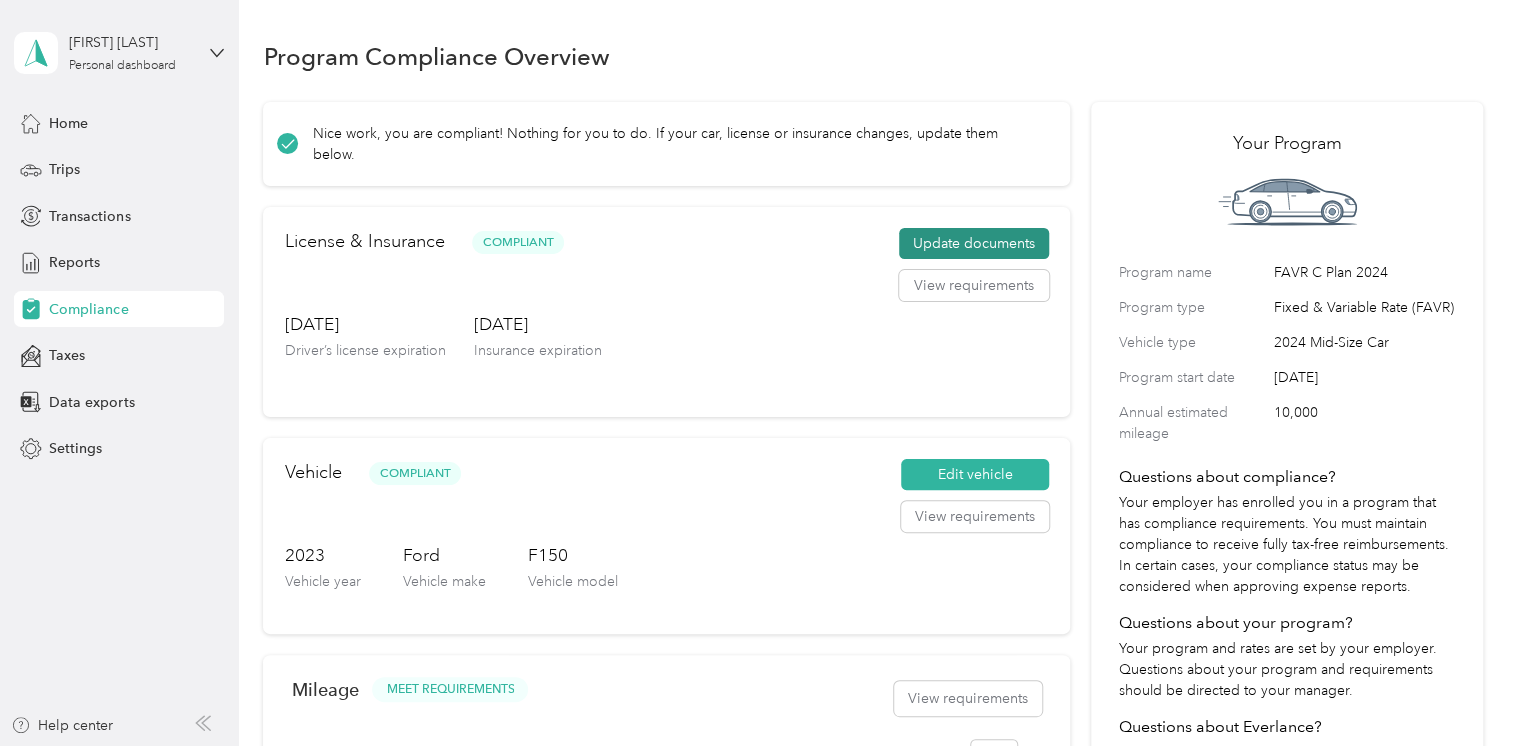click on "Update documents" at bounding box center (974, 244) 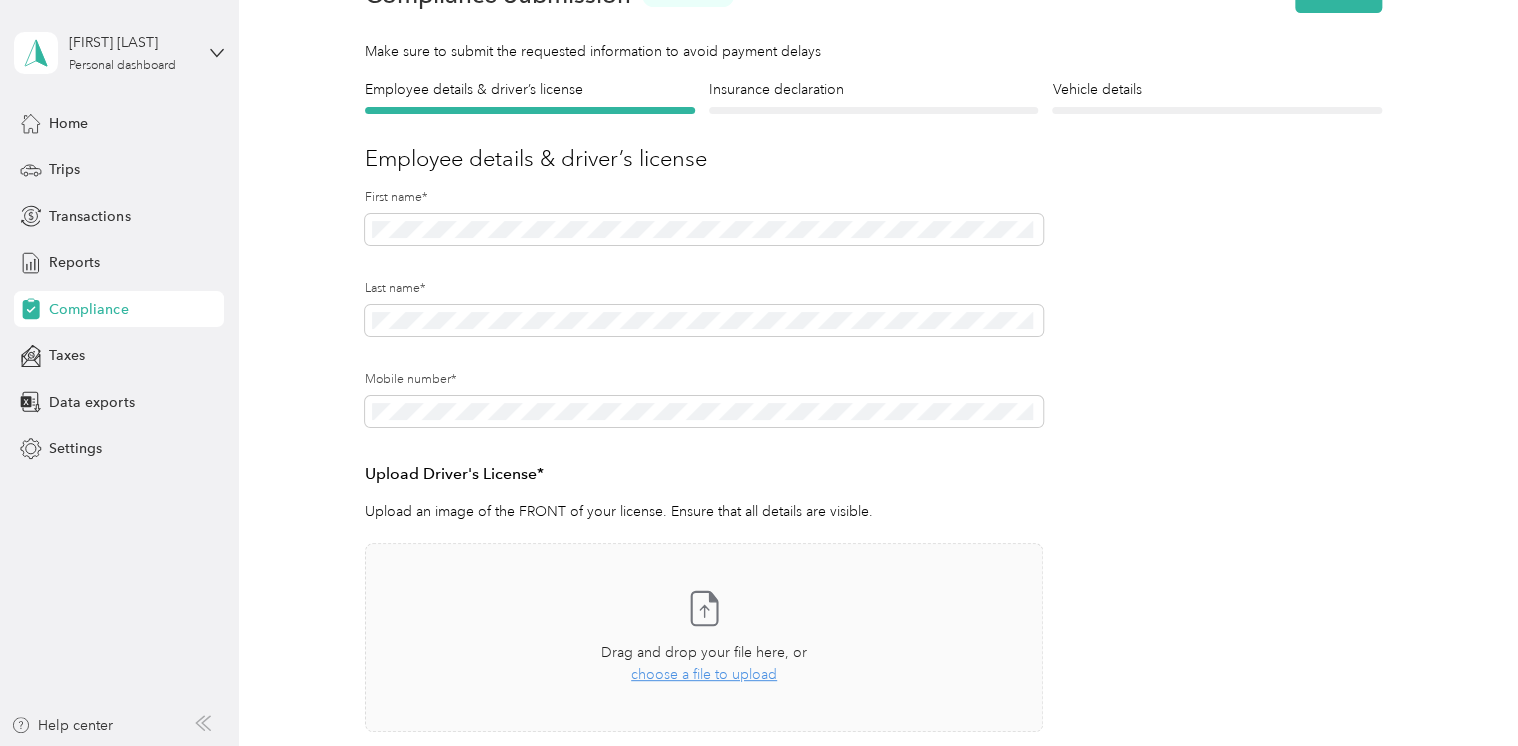 scroll, scrollTop: 400, scrollLeft: 0, axis: vertical 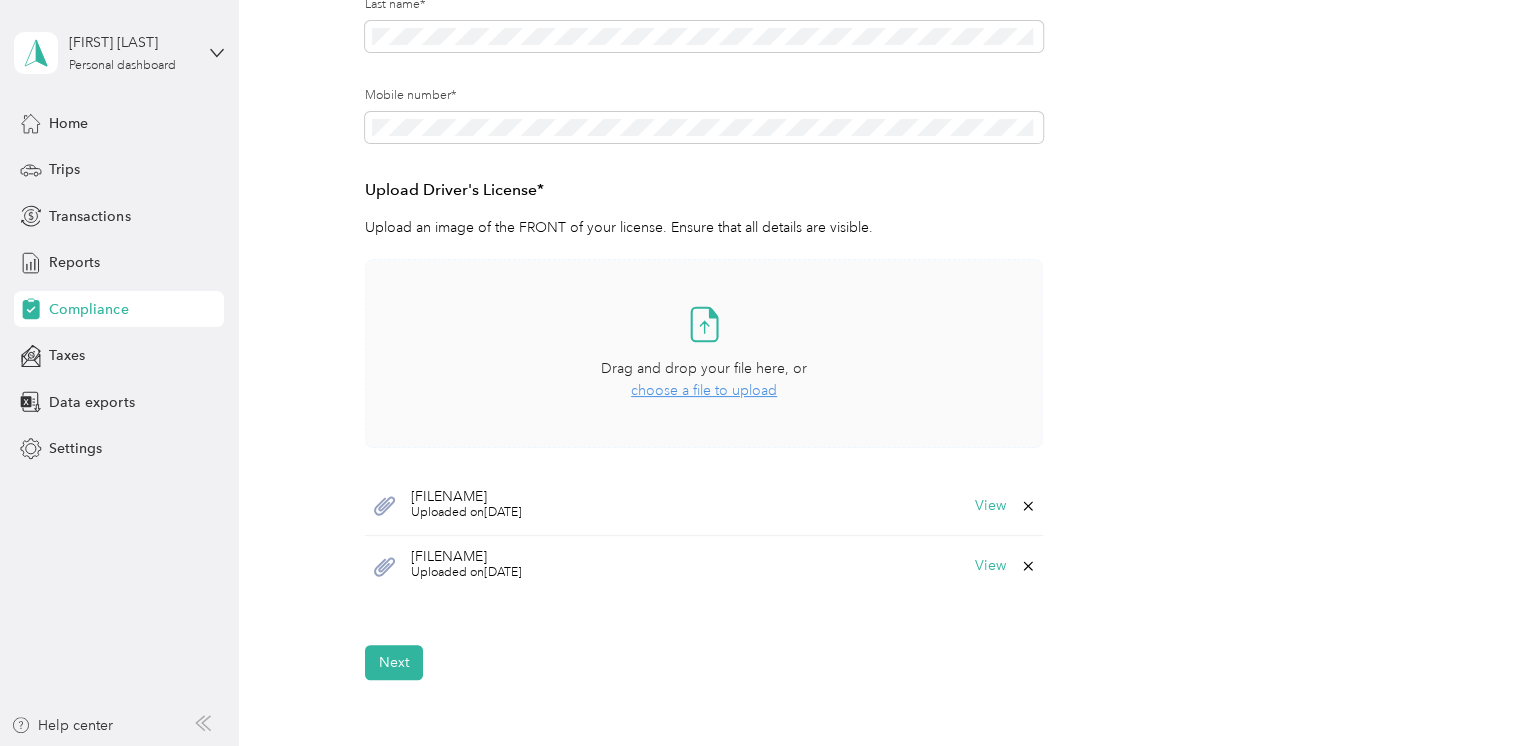 click on "choose a file to upload" at bounding box center (704, 390) 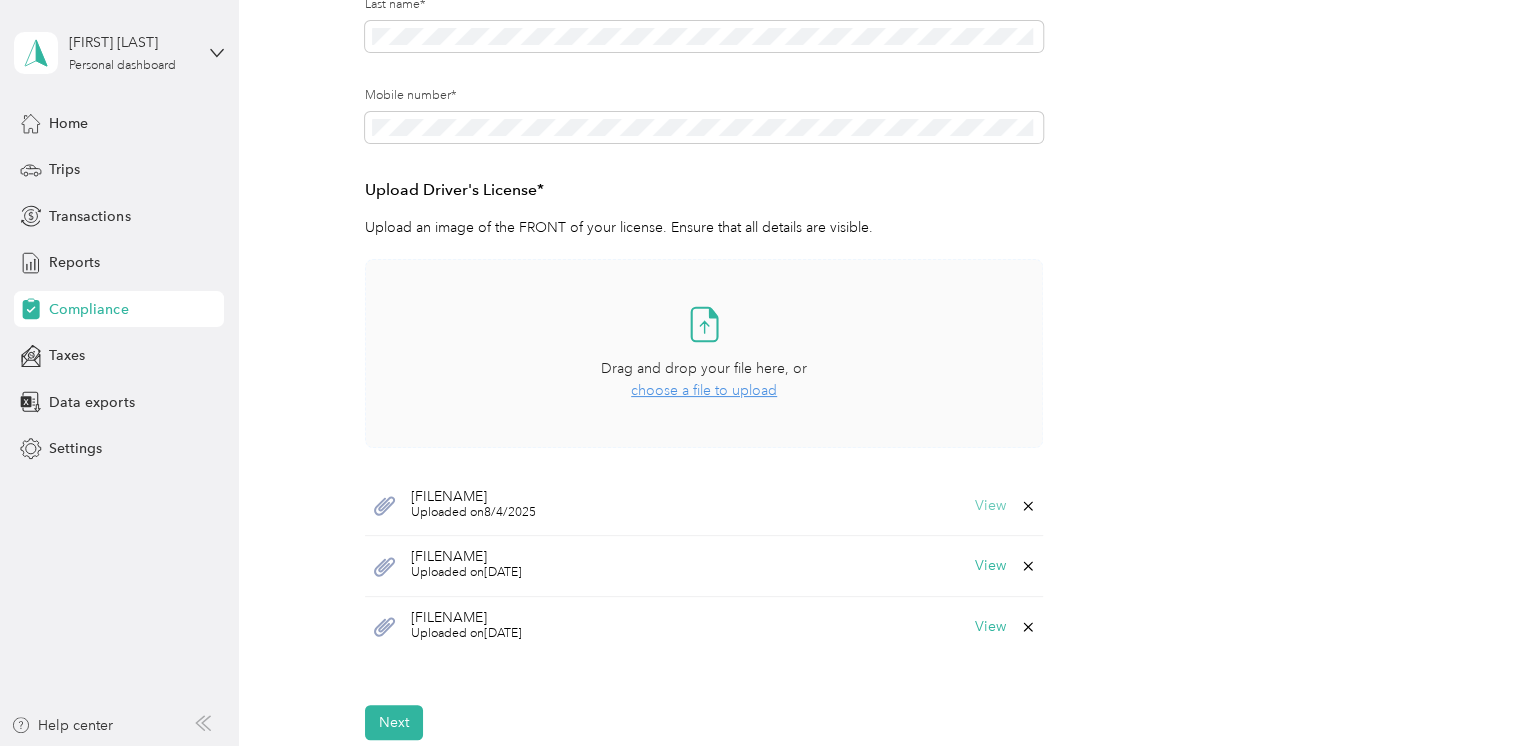 click on "View" at bounding box center [990, 506] 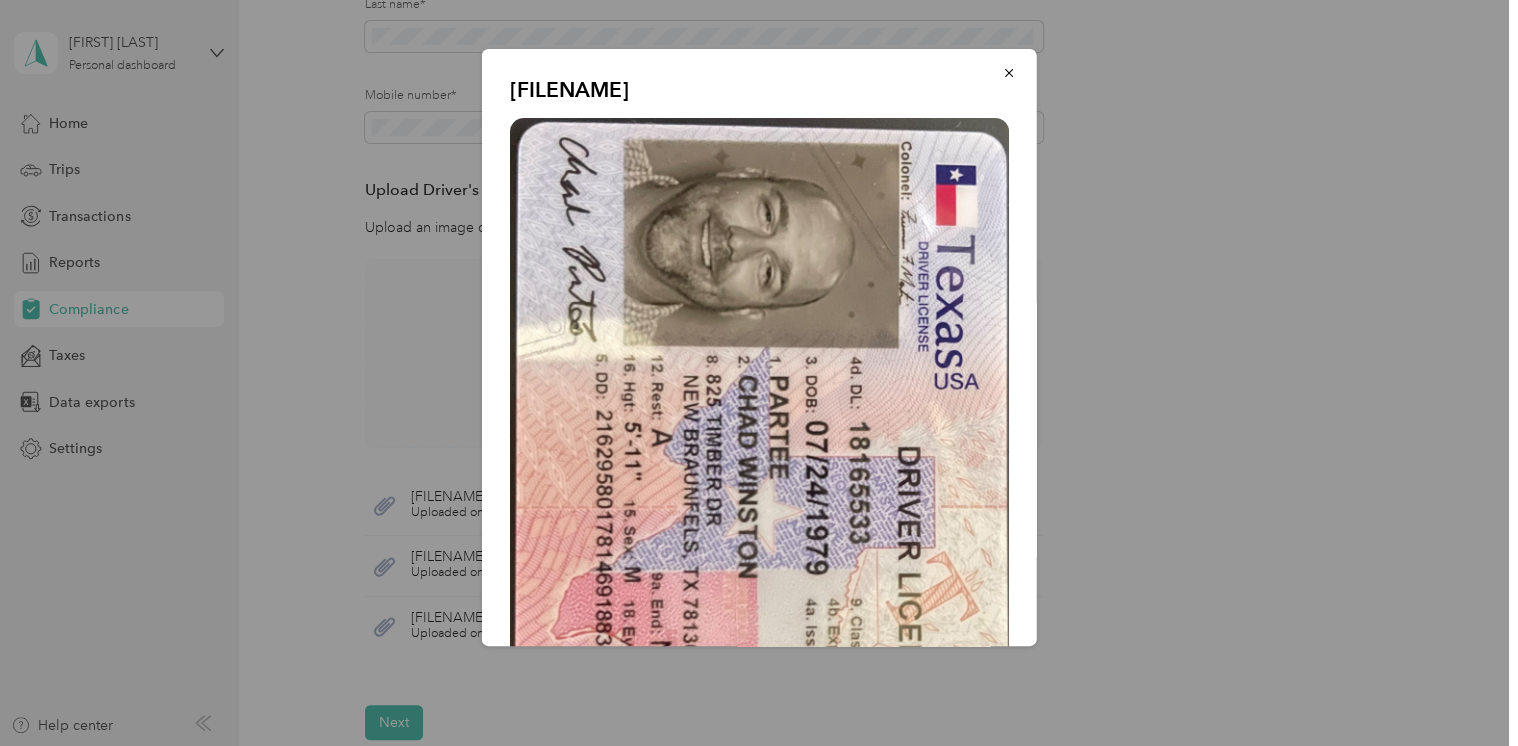 scroll, scrollTop: 0, scrollLeft: 0, axis: both 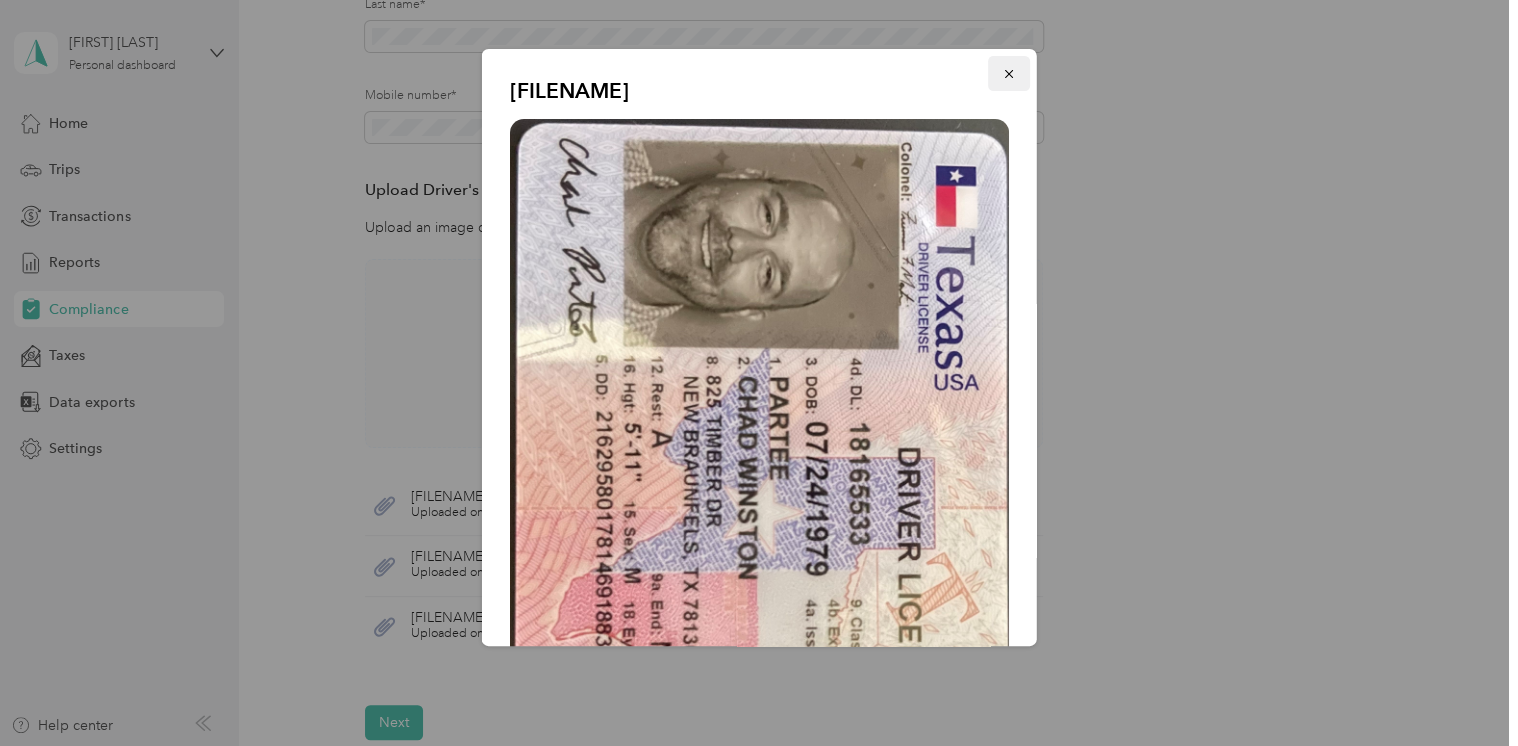 click 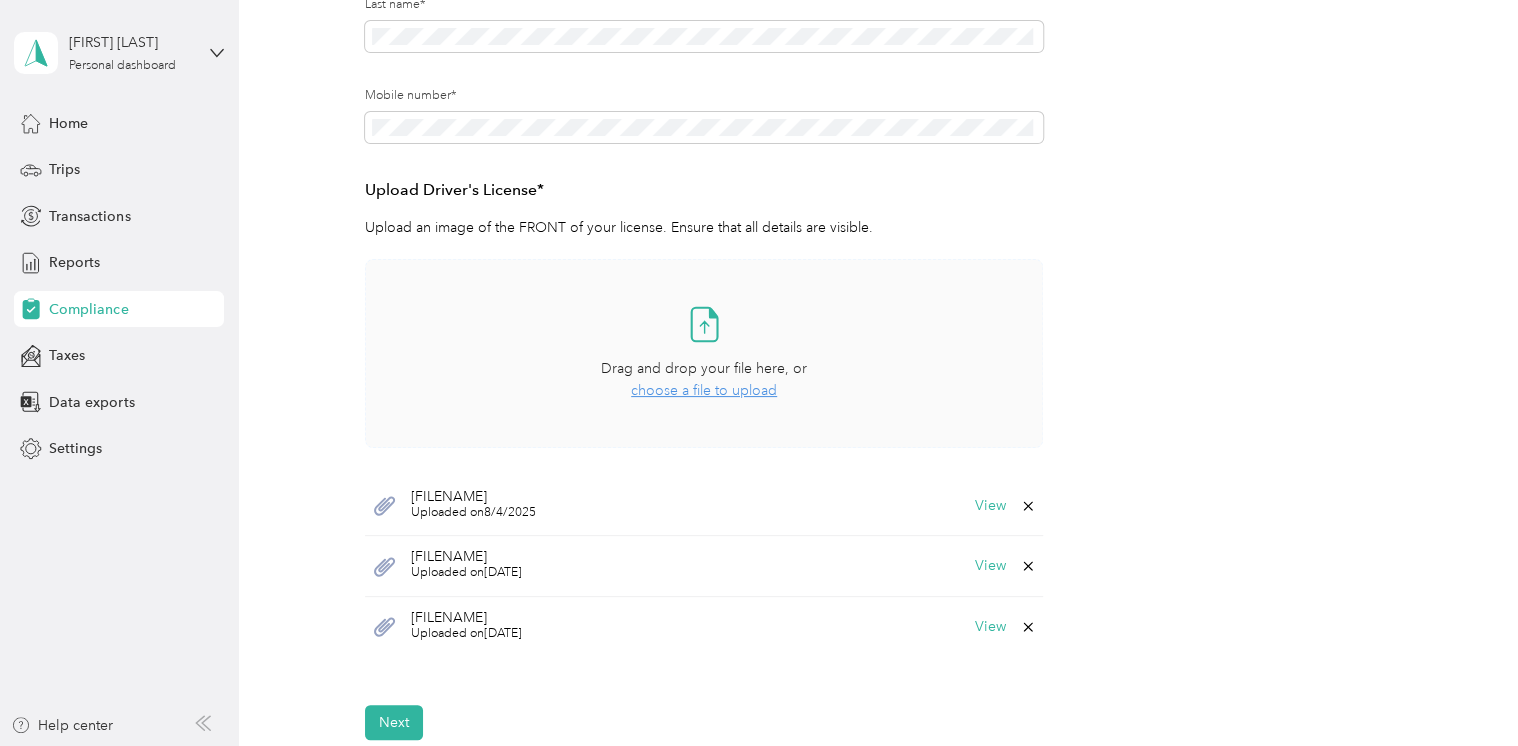 click 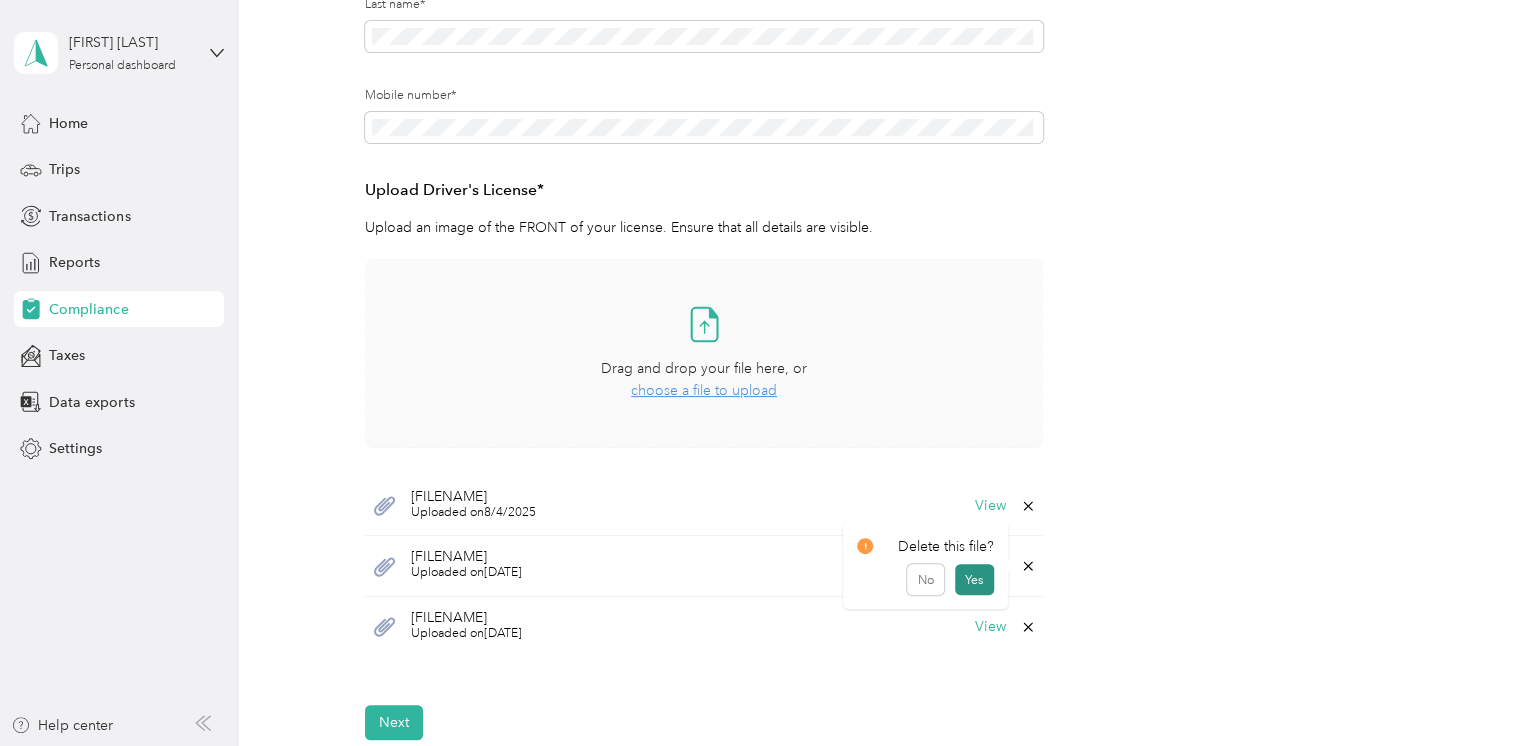 click on "Yes" at bounding box center (974, 580) 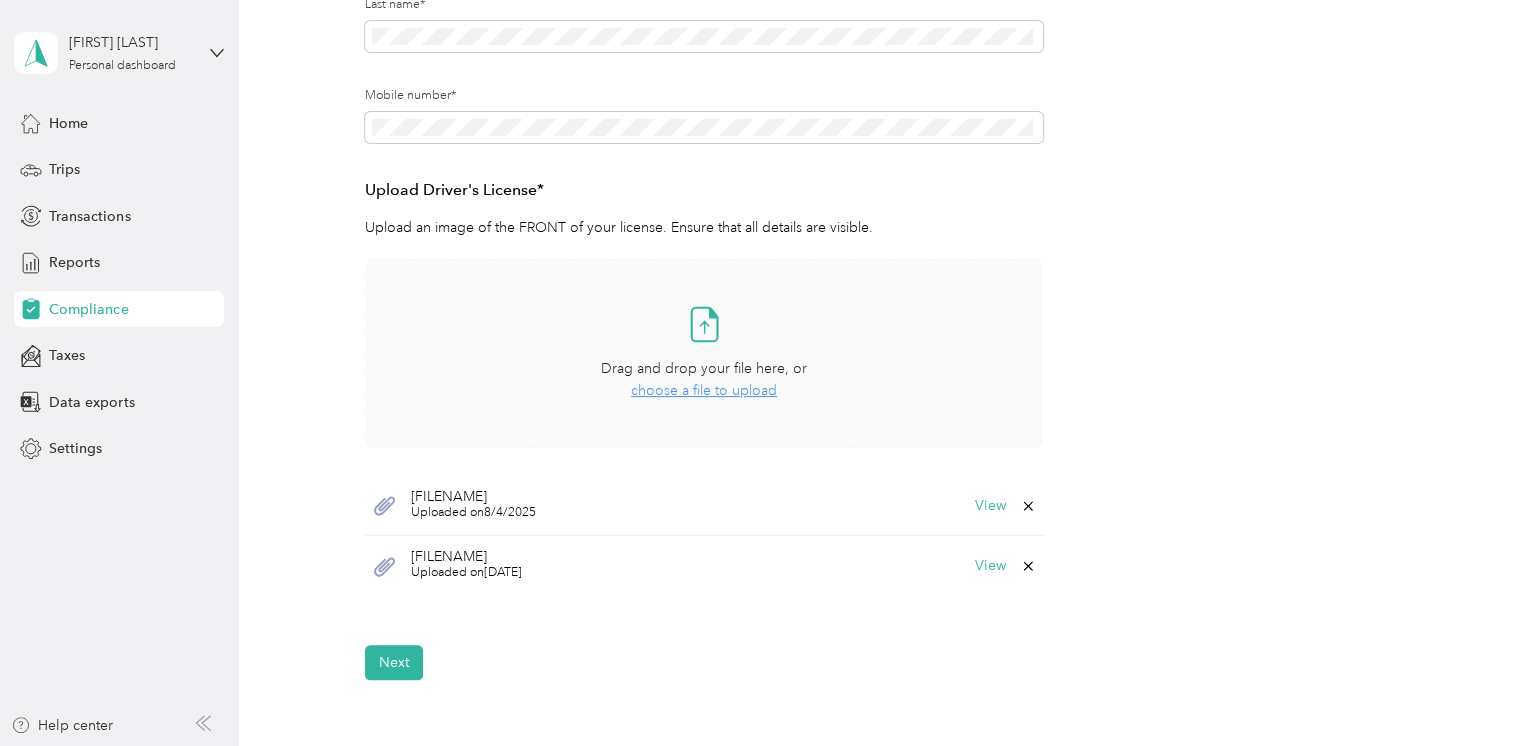 click 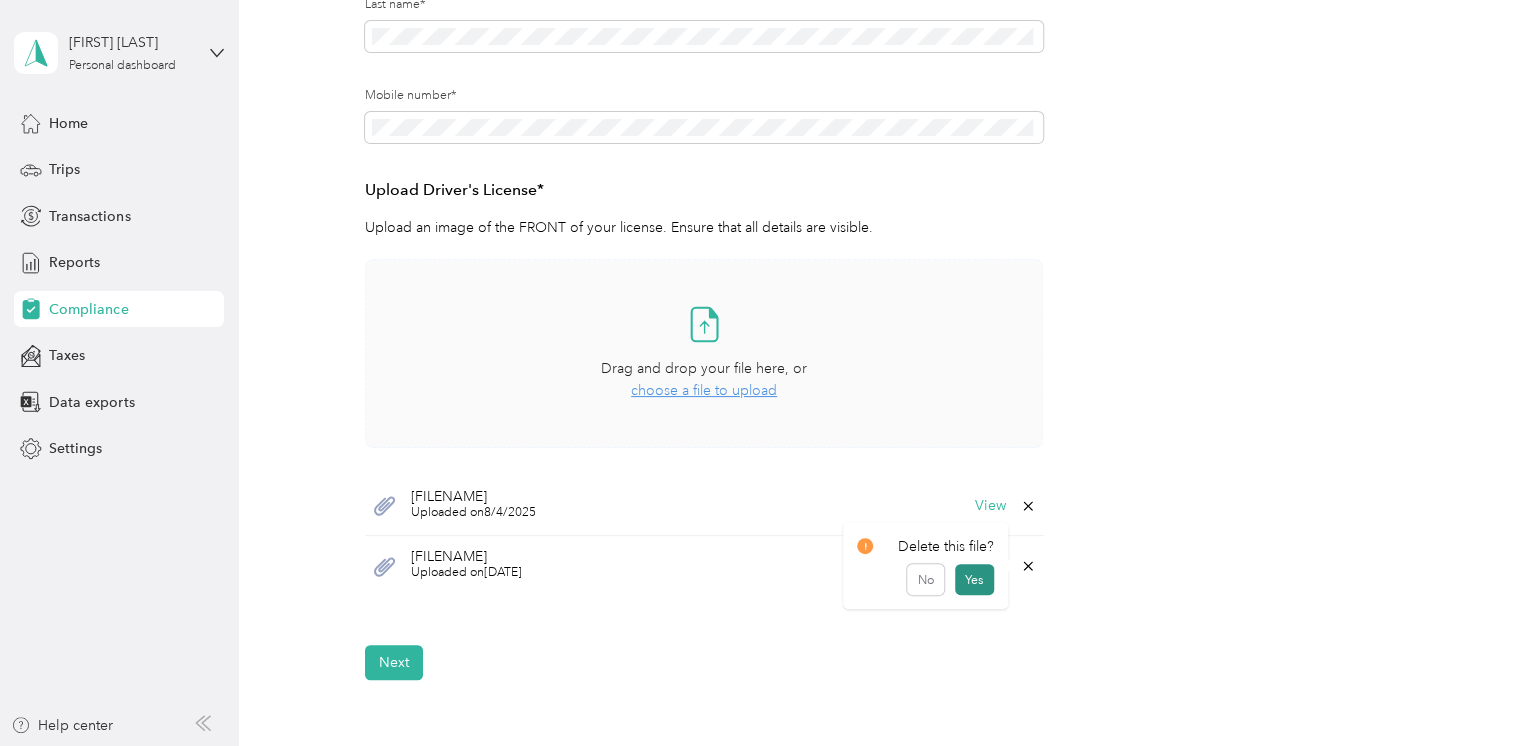 click on "Yes" at bounding box center [974, 580] 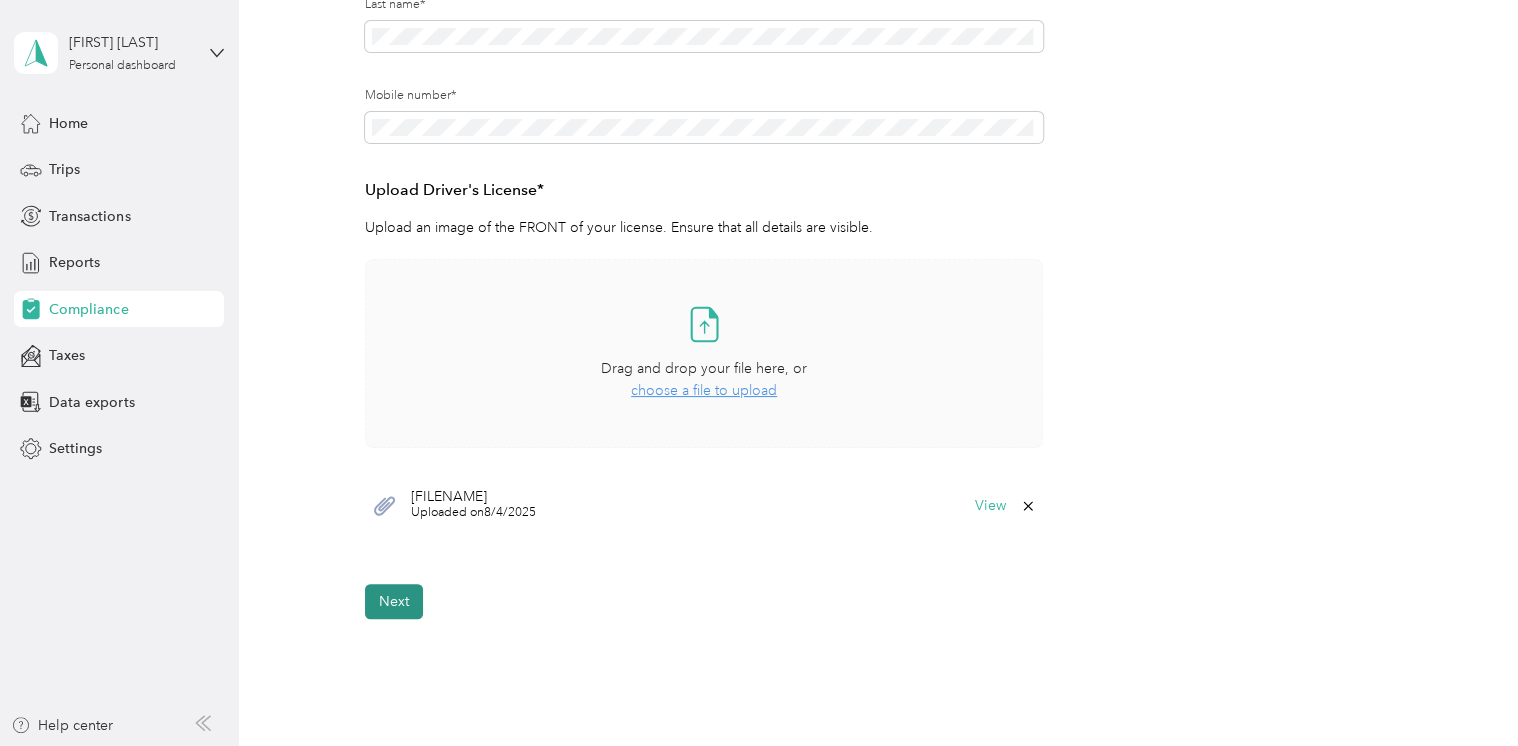 click on "Next" at bounding box center (394, 601) 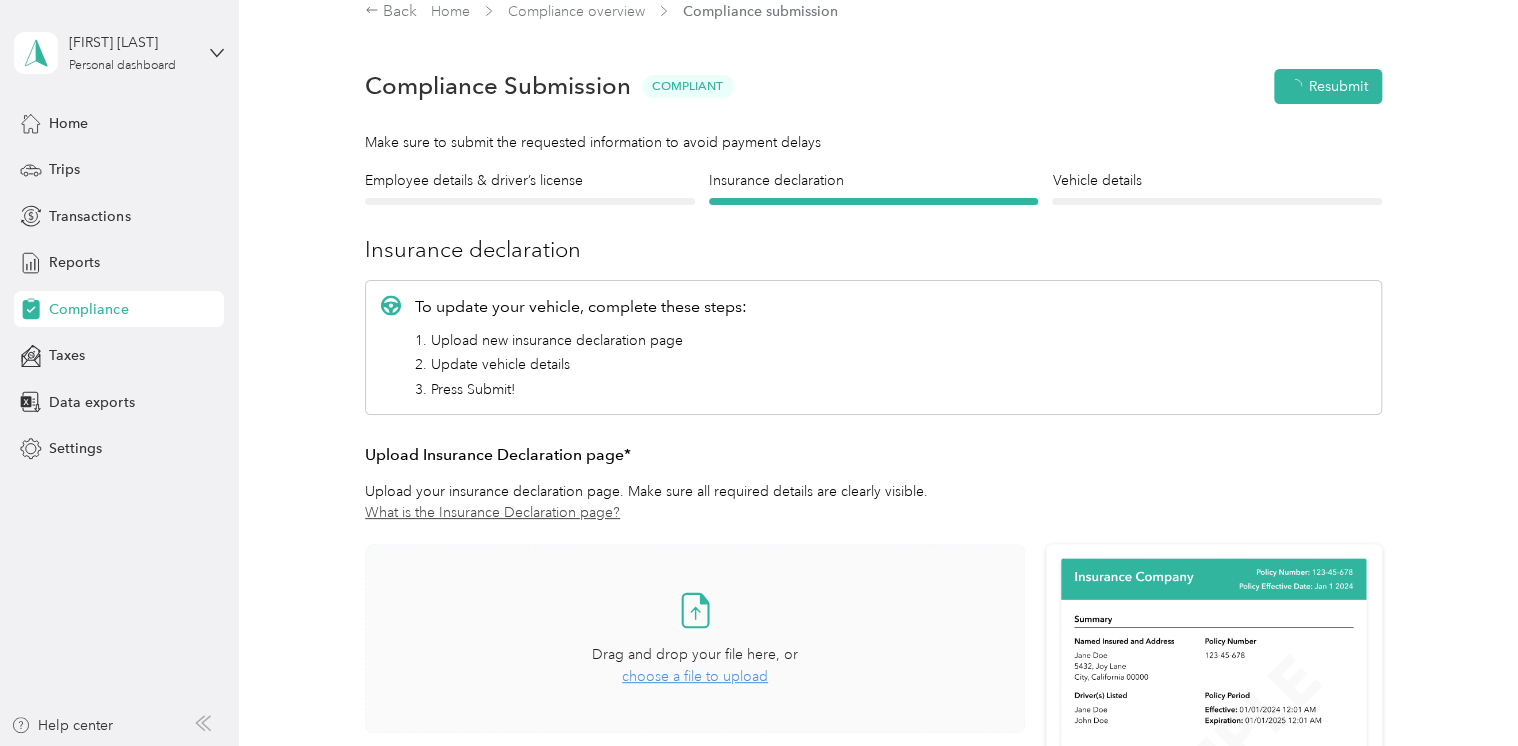 scroll, scrollTop: 24, scrollLeft: 0, axis: vertical 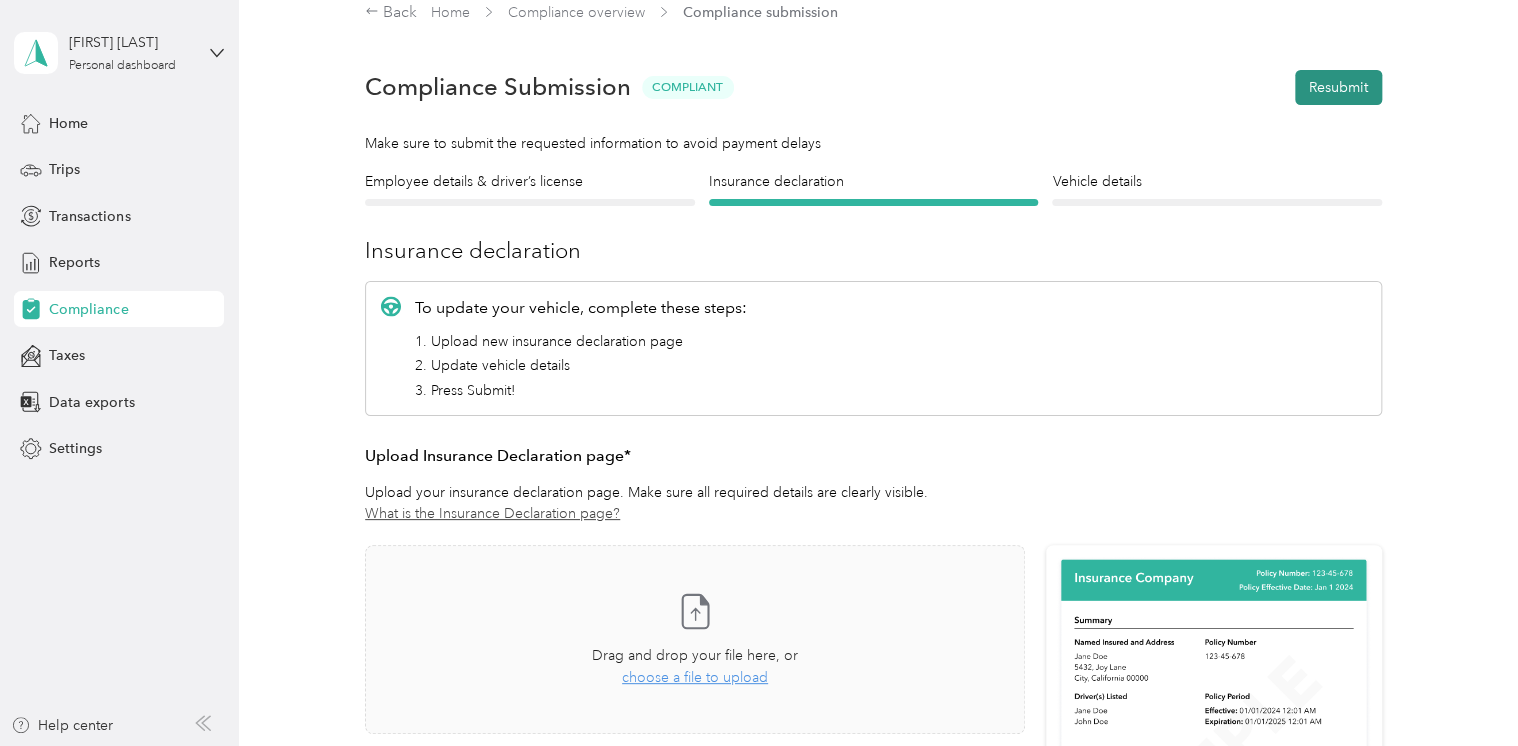 click on "Resubmit" at bounding box center [1338, 87] 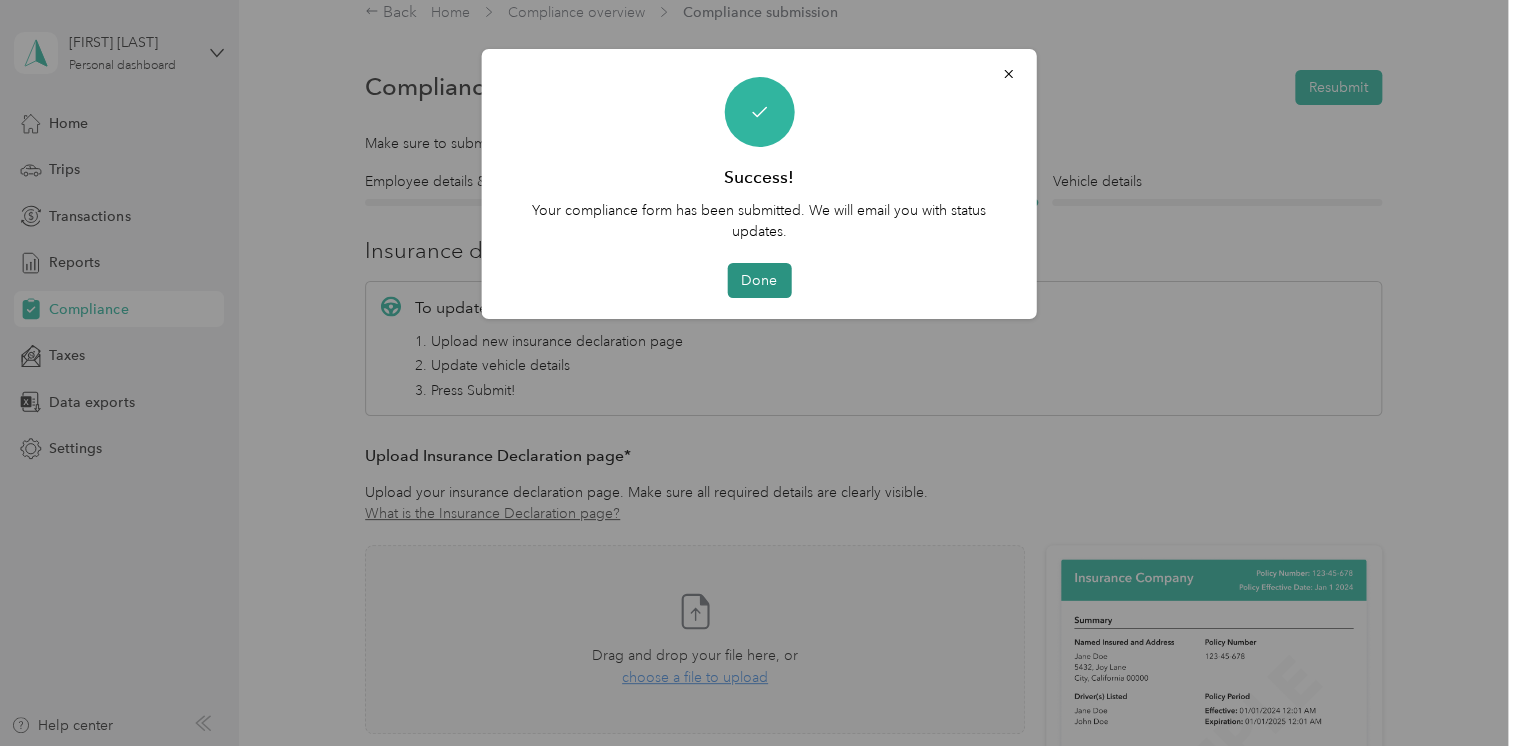 click on "Done" at bounding box center (759, 280) 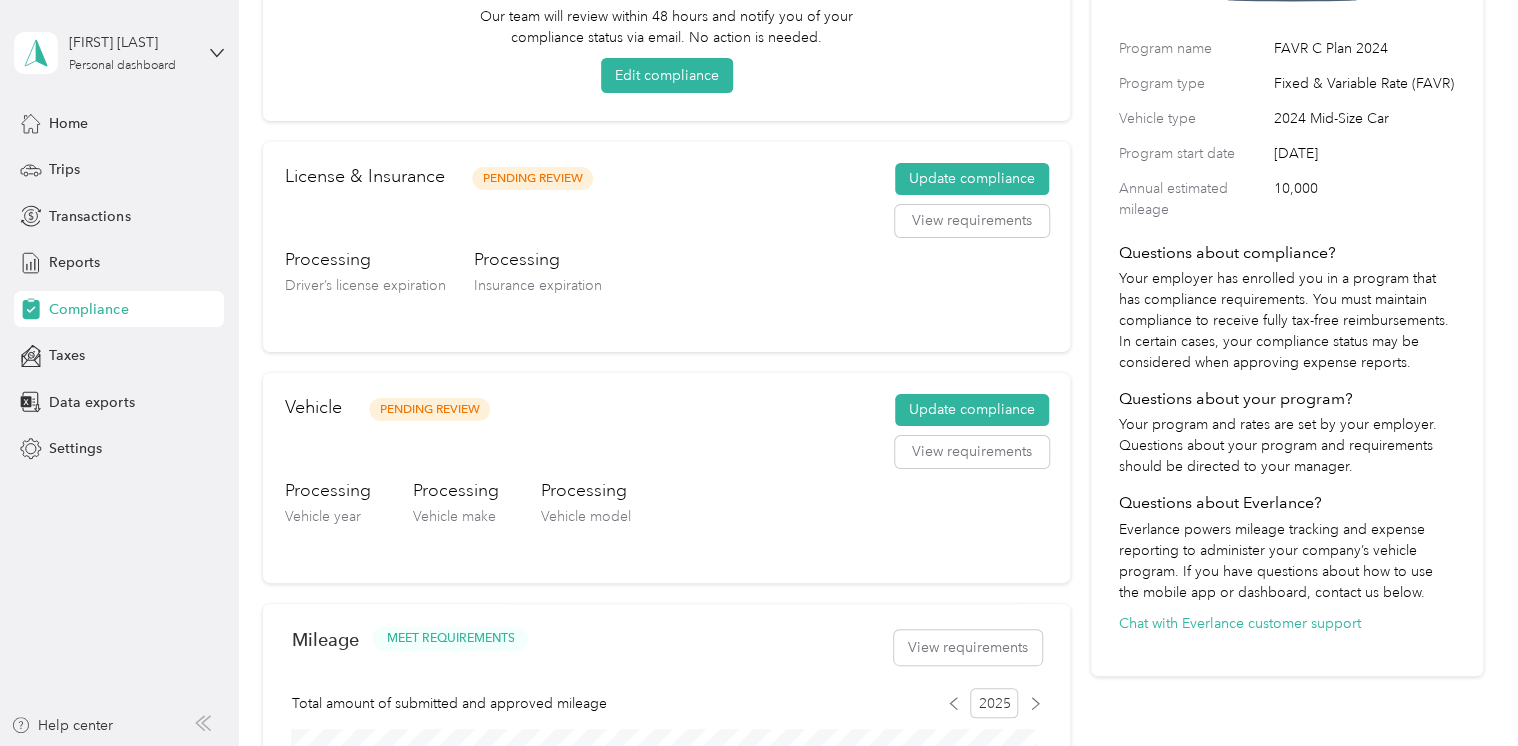 scroll, scrollTop: 0, scrollLeft: 0, axis: both 